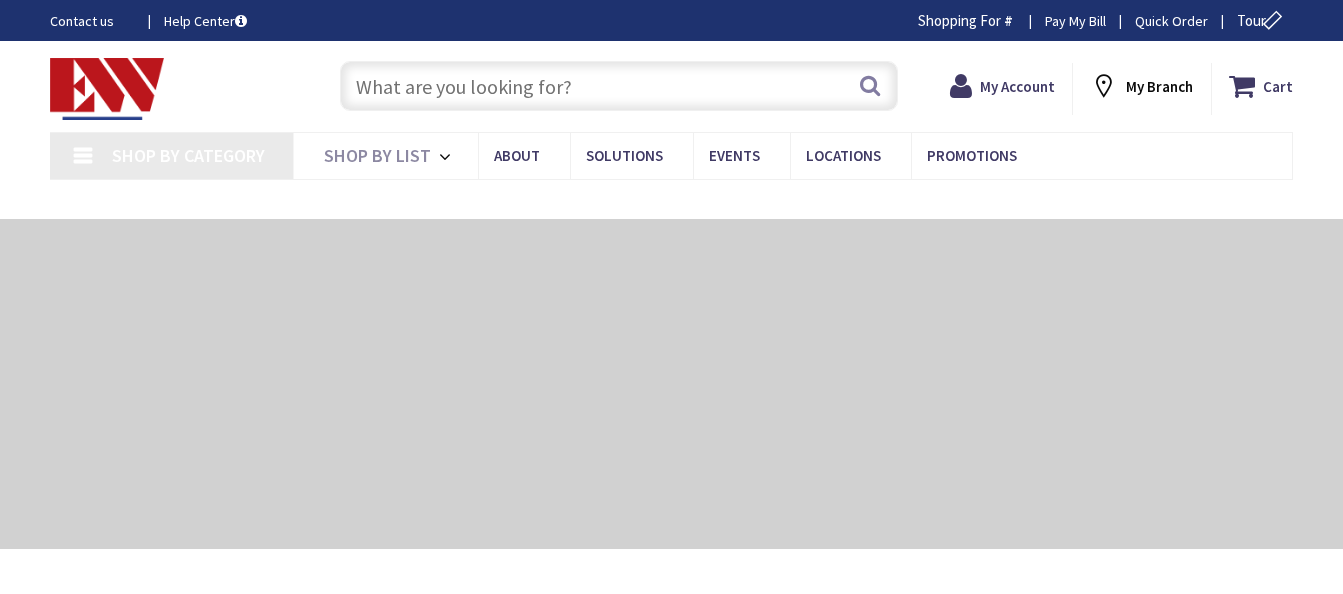 scroll, scrollTop: 0, scrollLeft: 0, axis: both 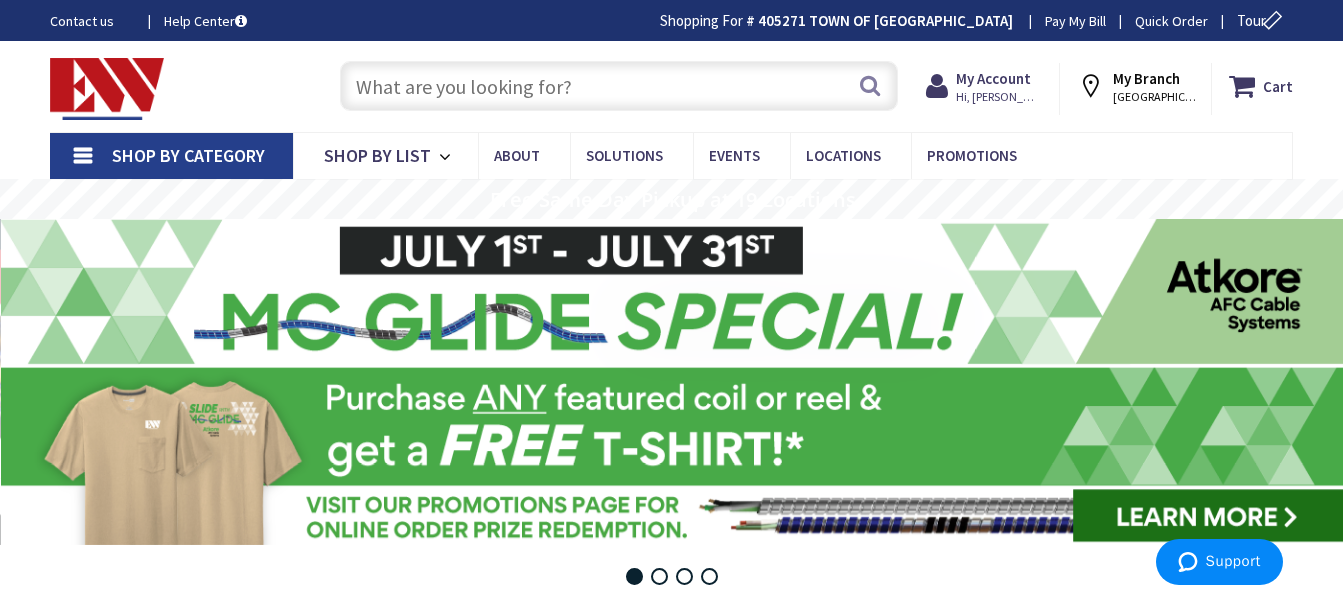 click at bounding box center [619, 86] 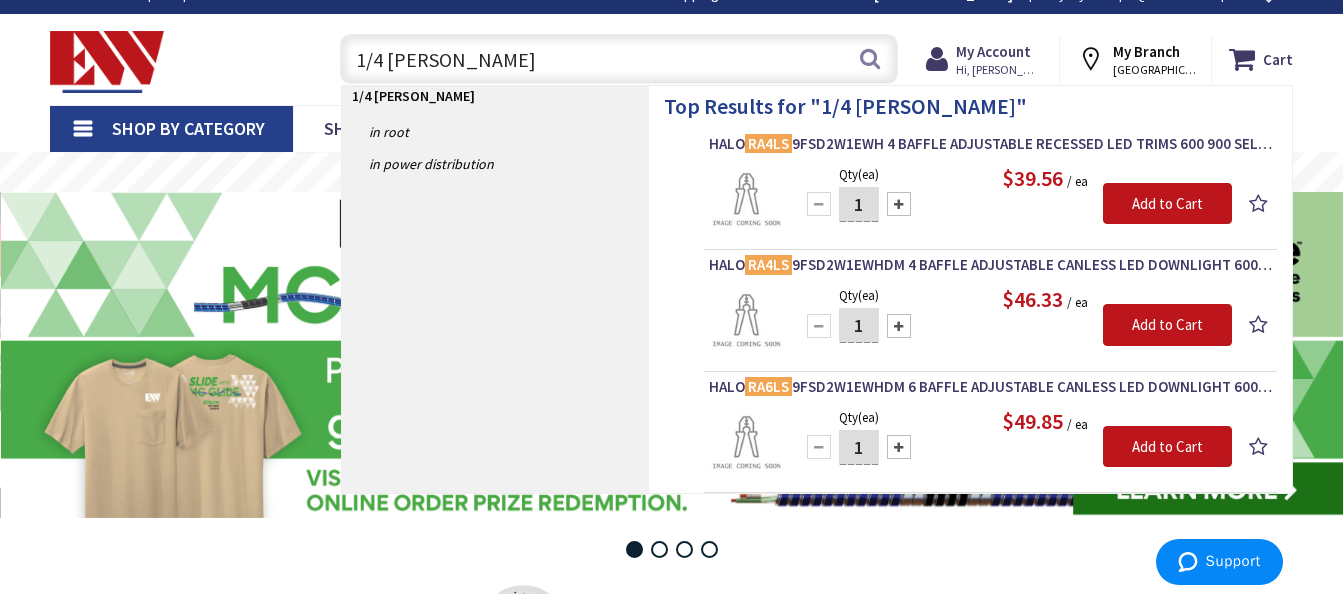 scroll, scrollTop: 0, scrollLeft: 0, axis: both 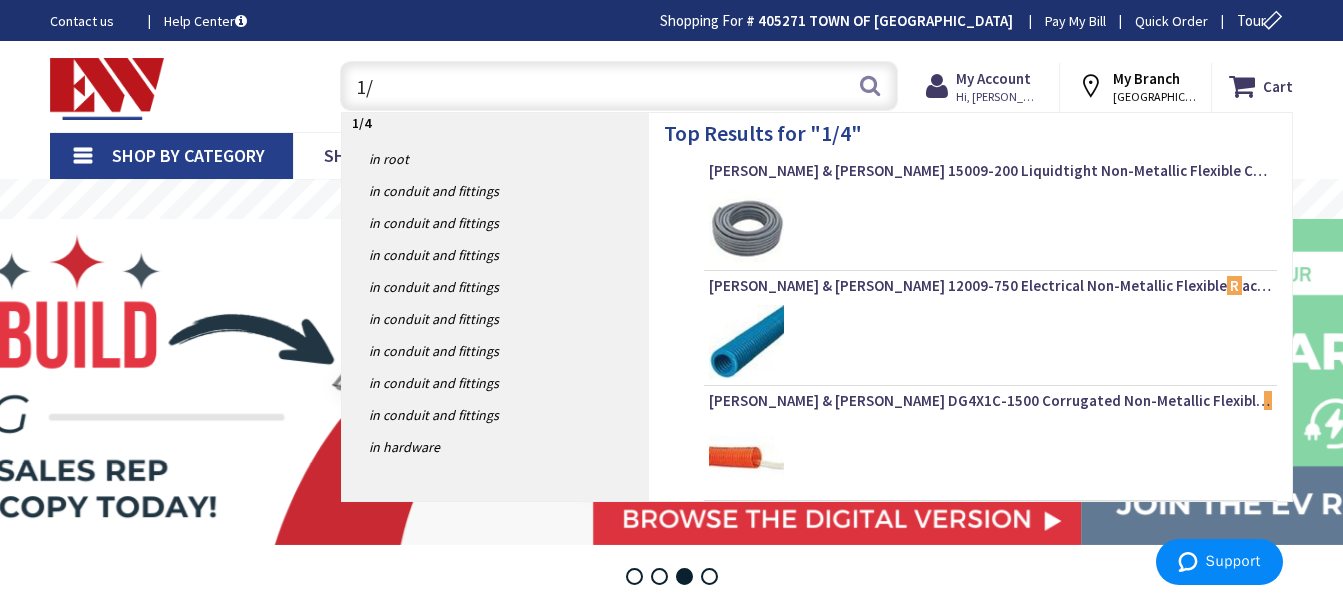 type on "1" 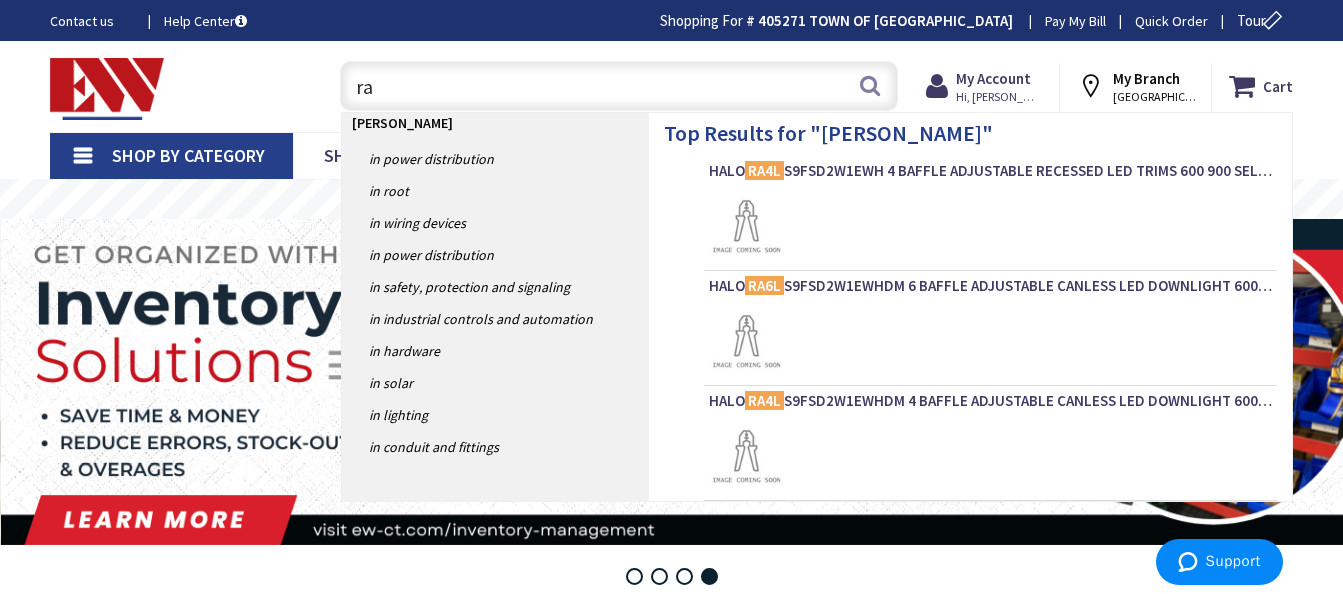 type on "r" 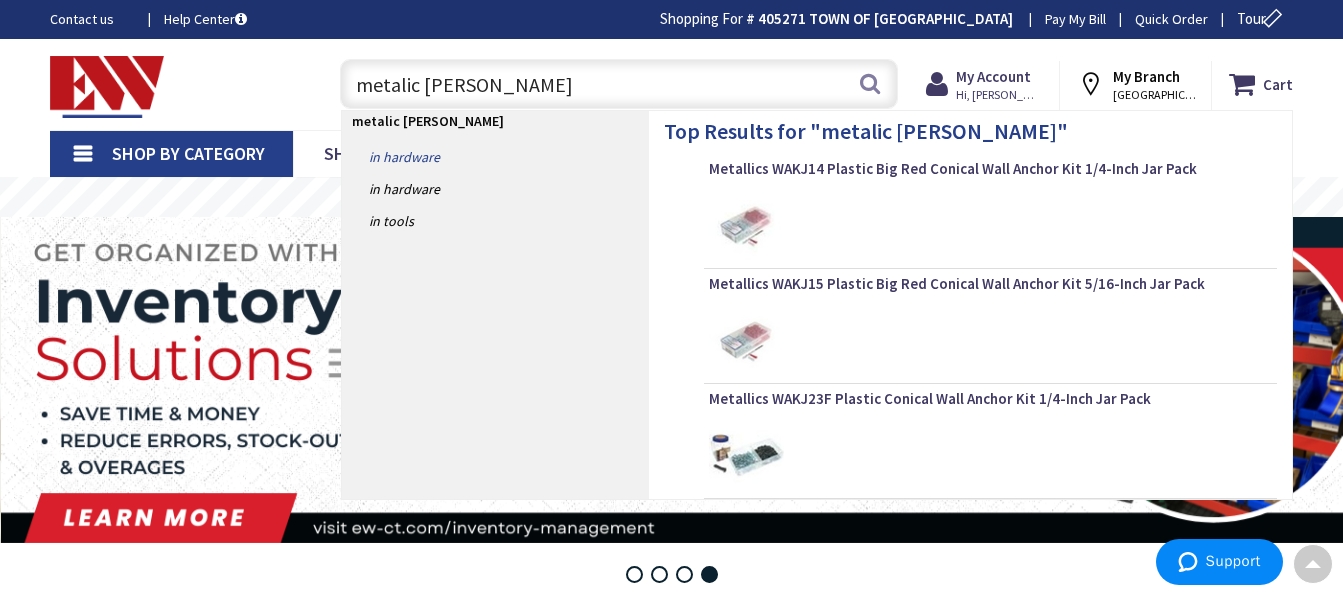 scroll, scrollTop: 0, scrollLeft: 0, axis: both 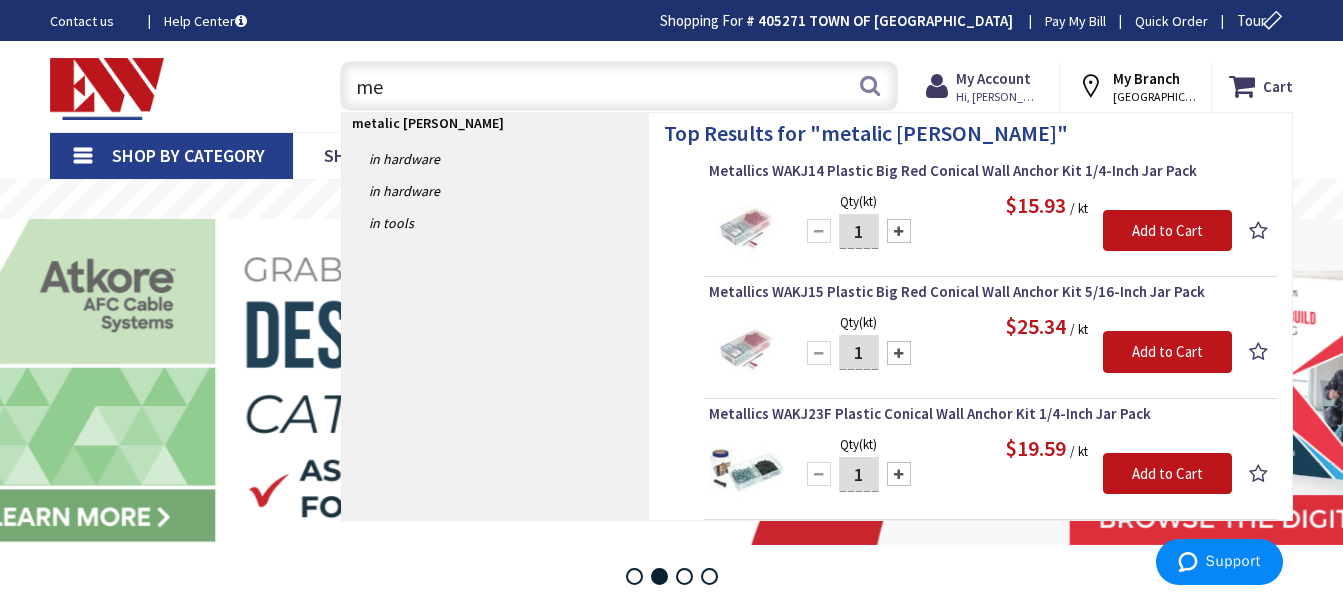 type on "m" 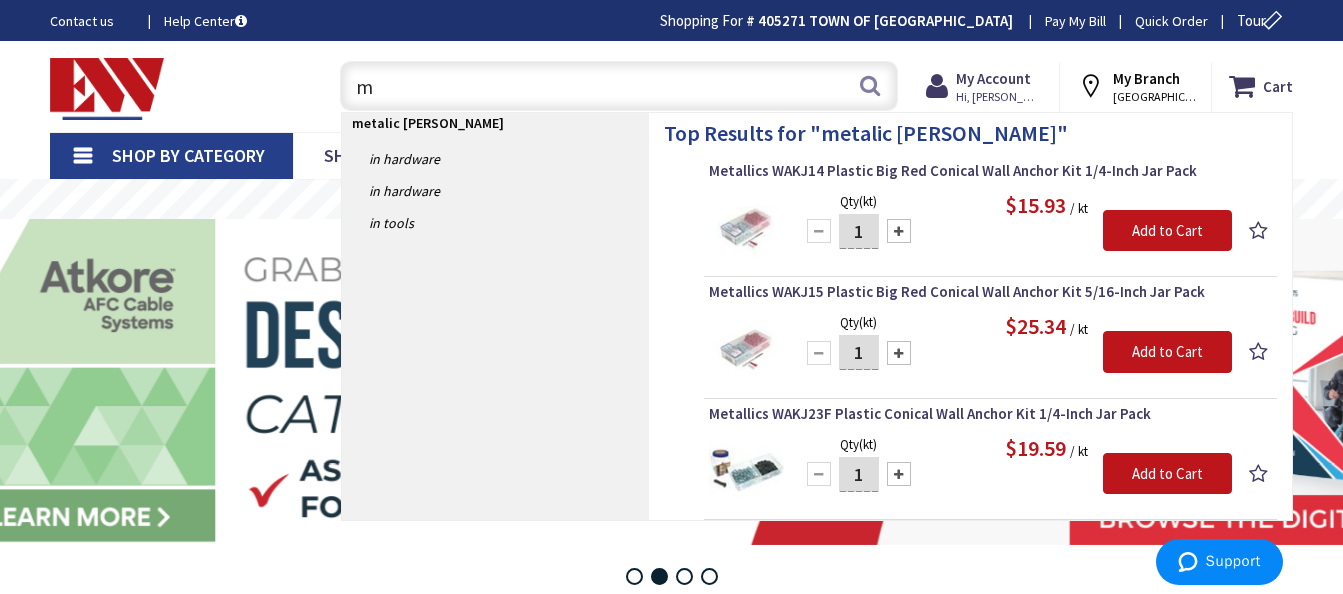 type 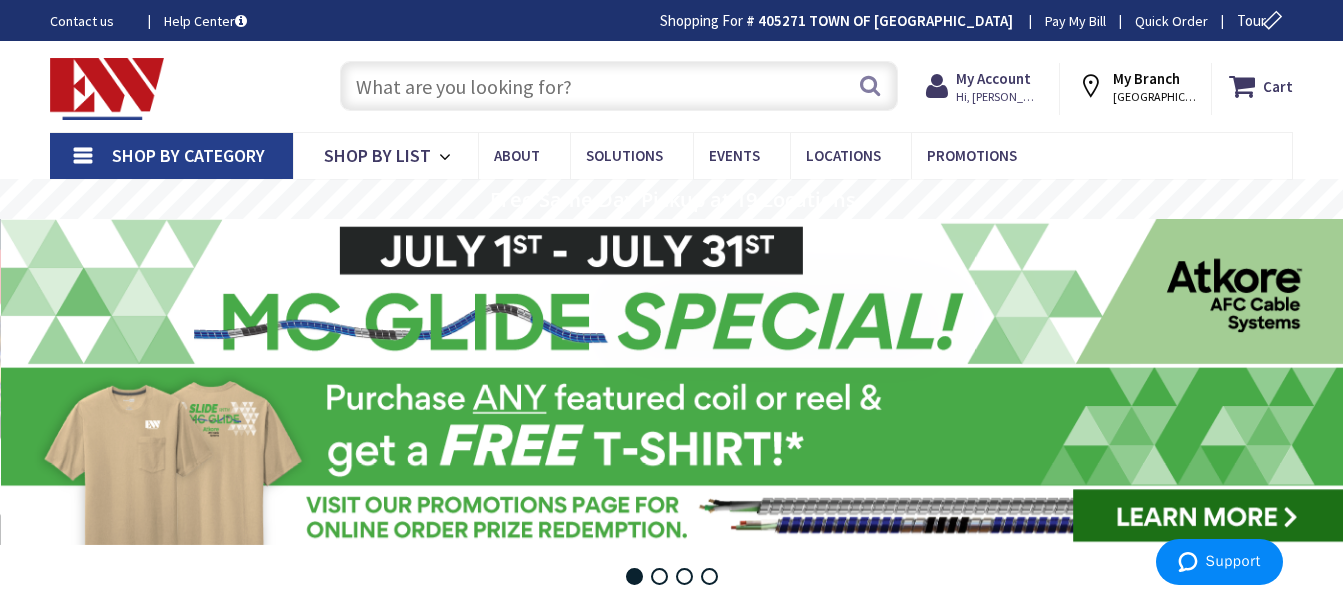 click at bounding box center [619, 86] 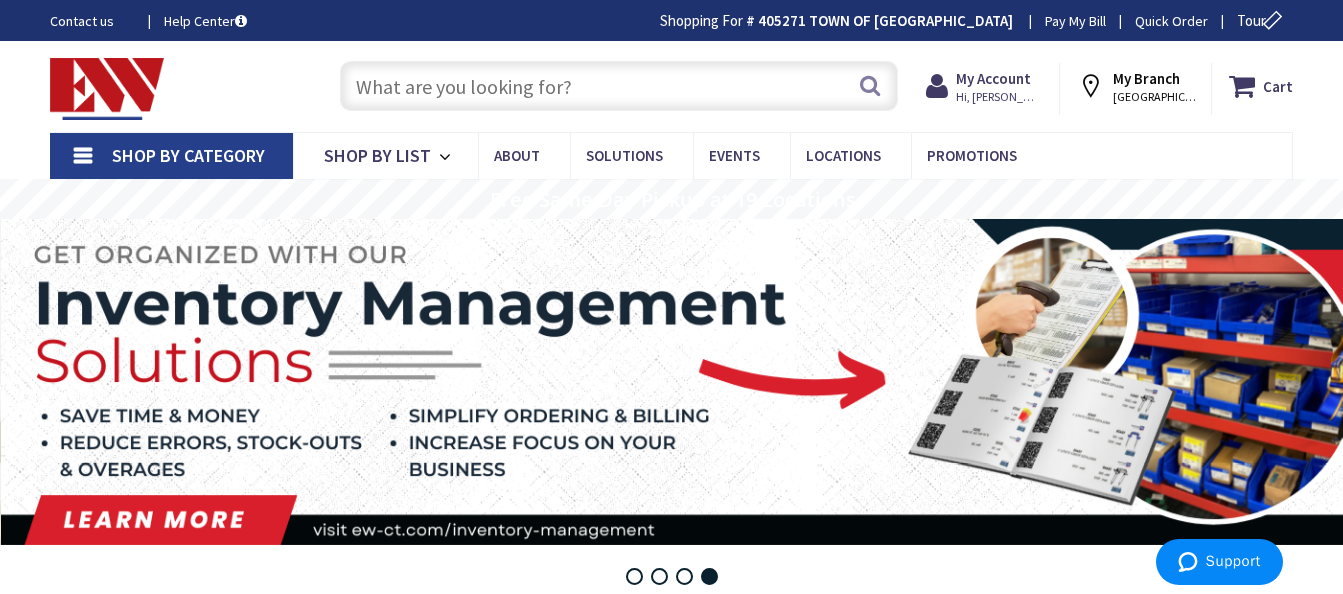 click at bounding box center [672, 382] 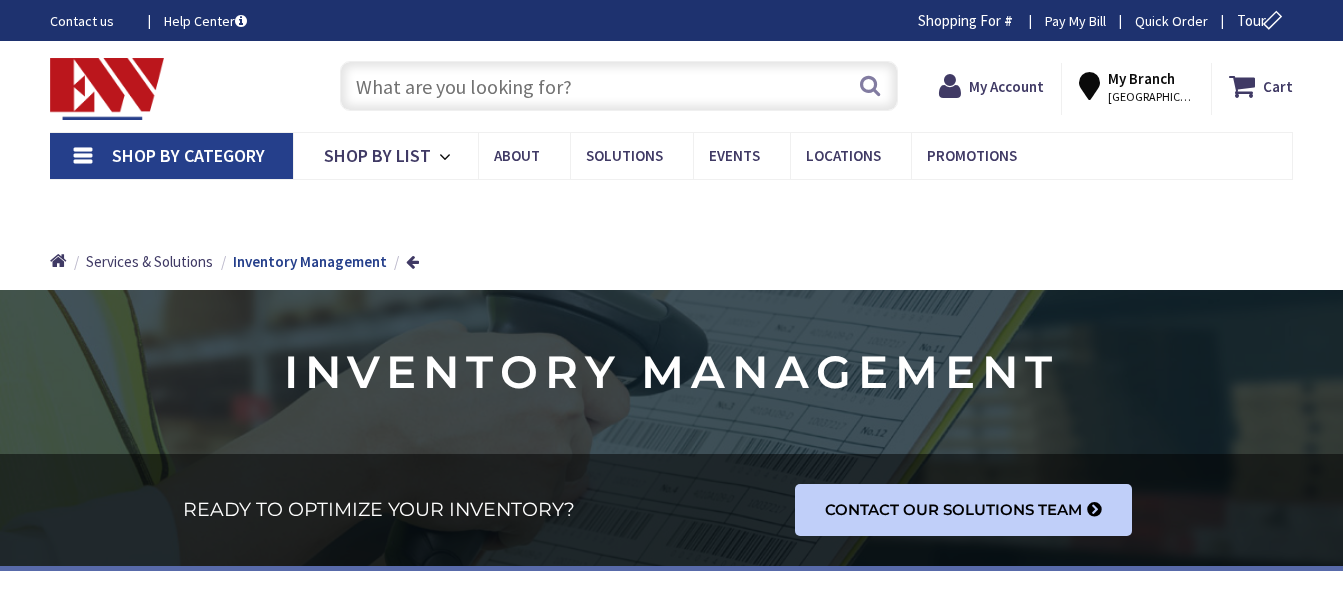 scroll, scrollTop: 0, scrollLeft: 0, axis: both 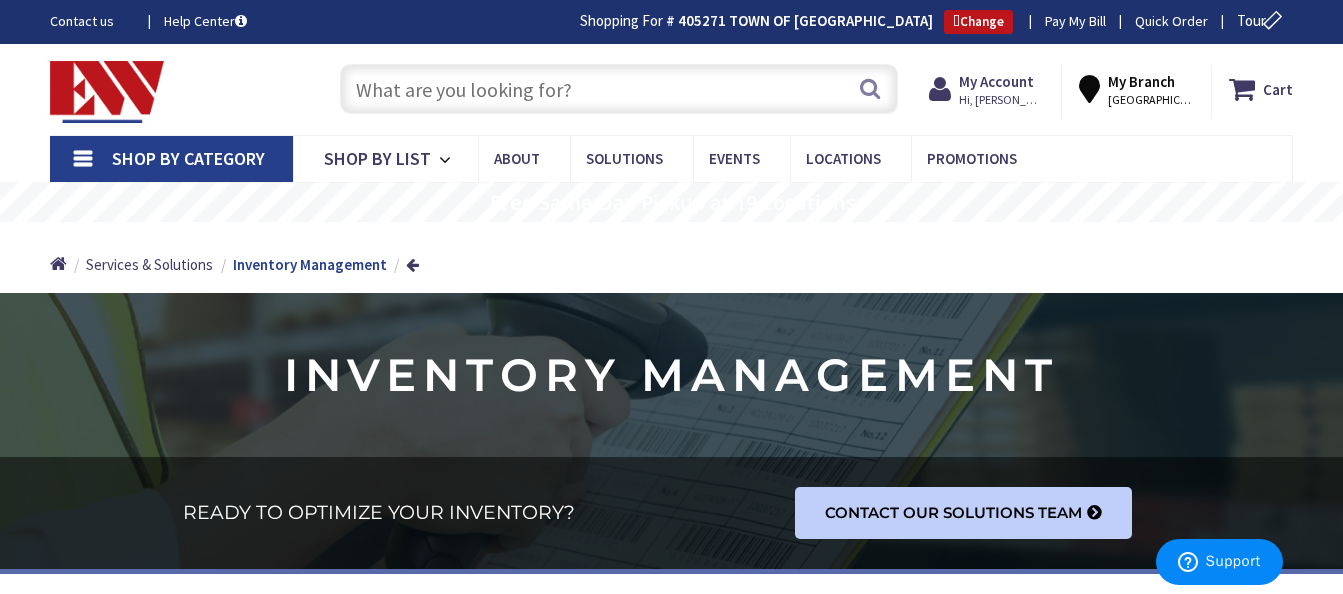 click at bounding box center [619, 89] 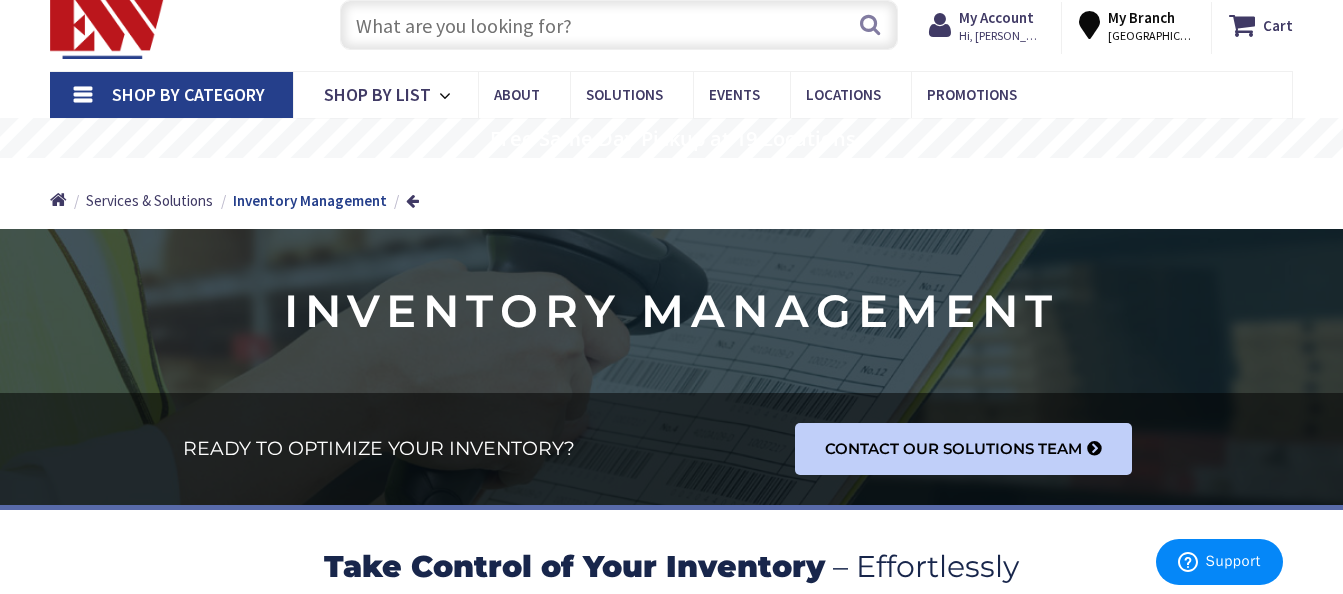 scroll, scrollTop: 0, scrollLeft: 0, axis: both 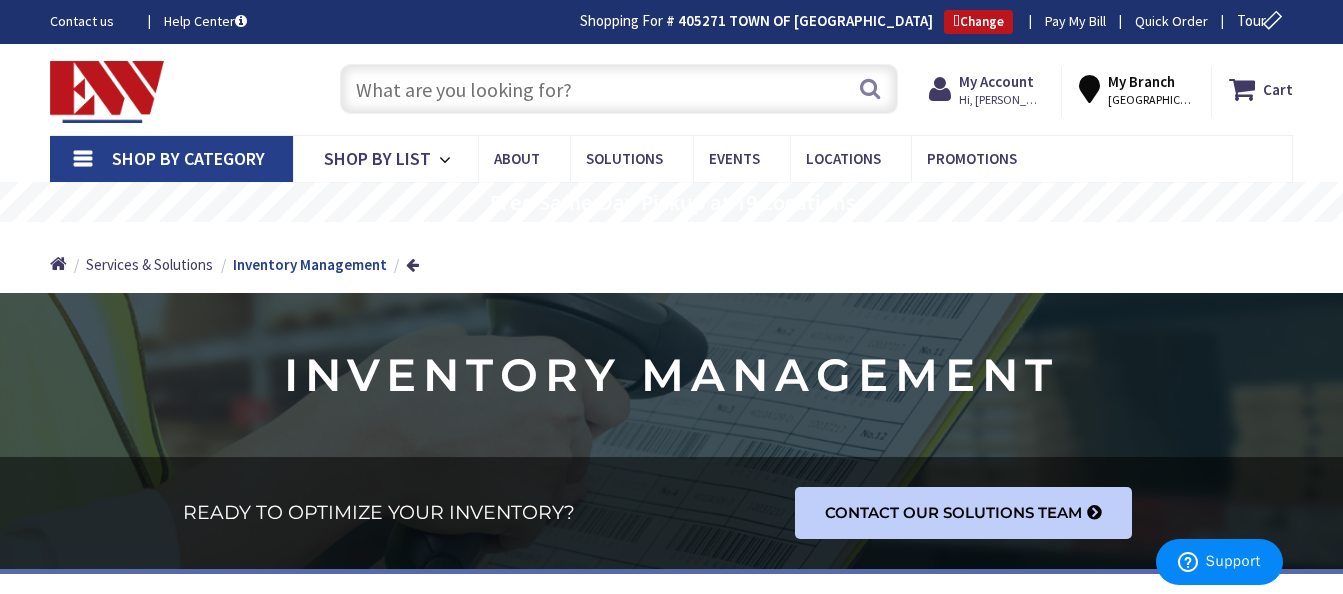 click at bounding box center [619, 89] 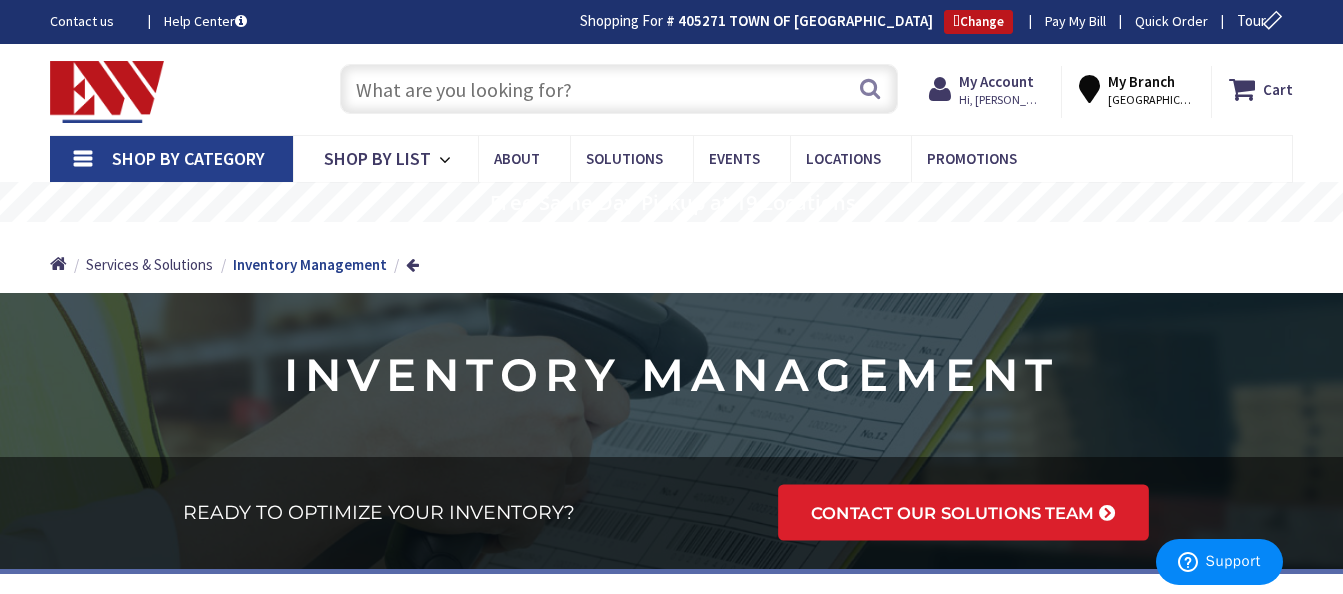 click on "Contact our Solutions Team" at bounding box center [952, 513] 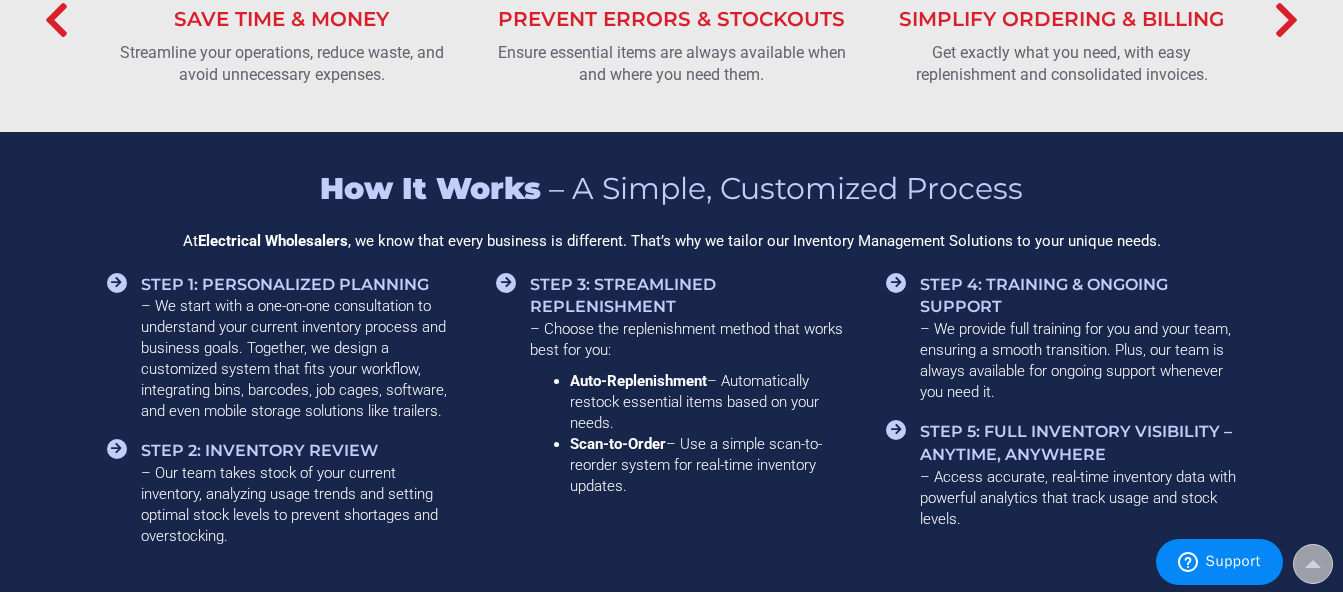 scroll, scrollTop: 900, scrollLeft: 0, axis: vertical 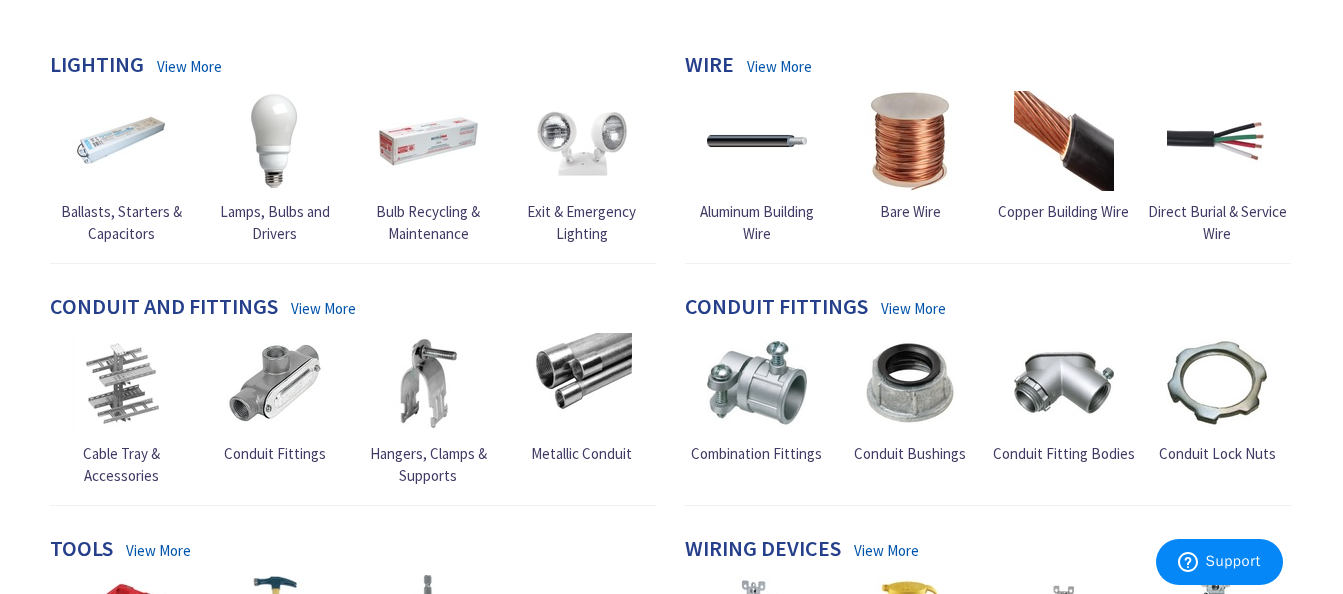drag, startPoint x: 245, startPoint y: 387, endPoint x: 453, endPoint y: 645, distance: 331.40308 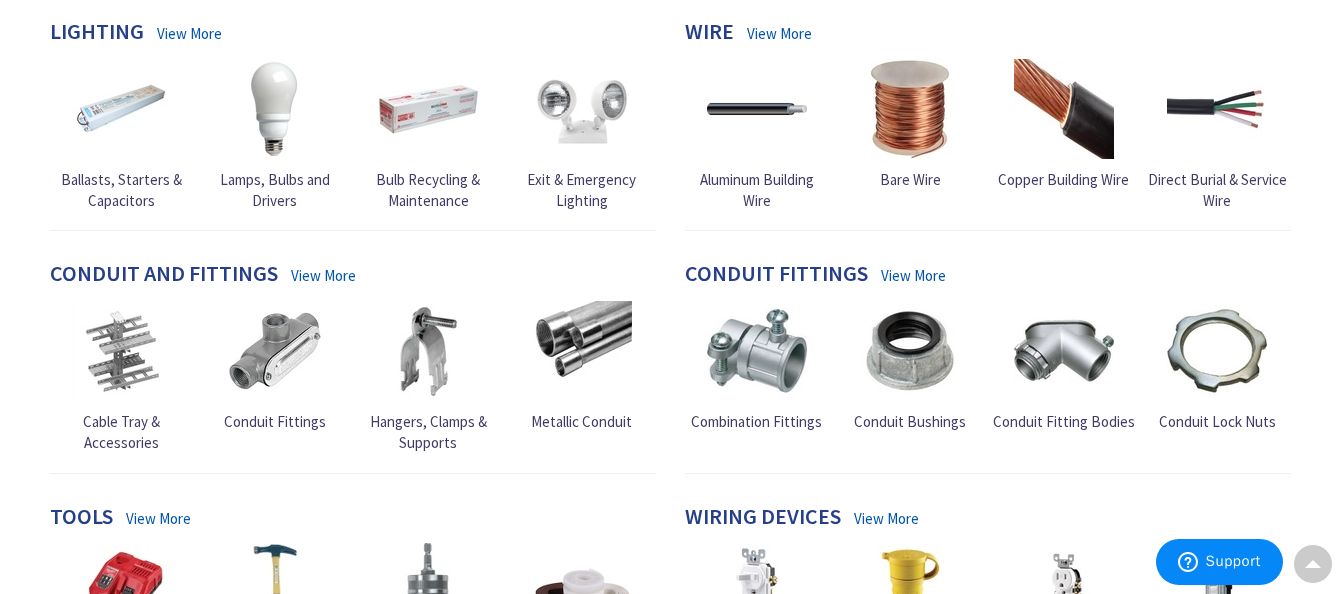 scroll, scrollTop: 689, scrollLeft: 0, axis: vertical 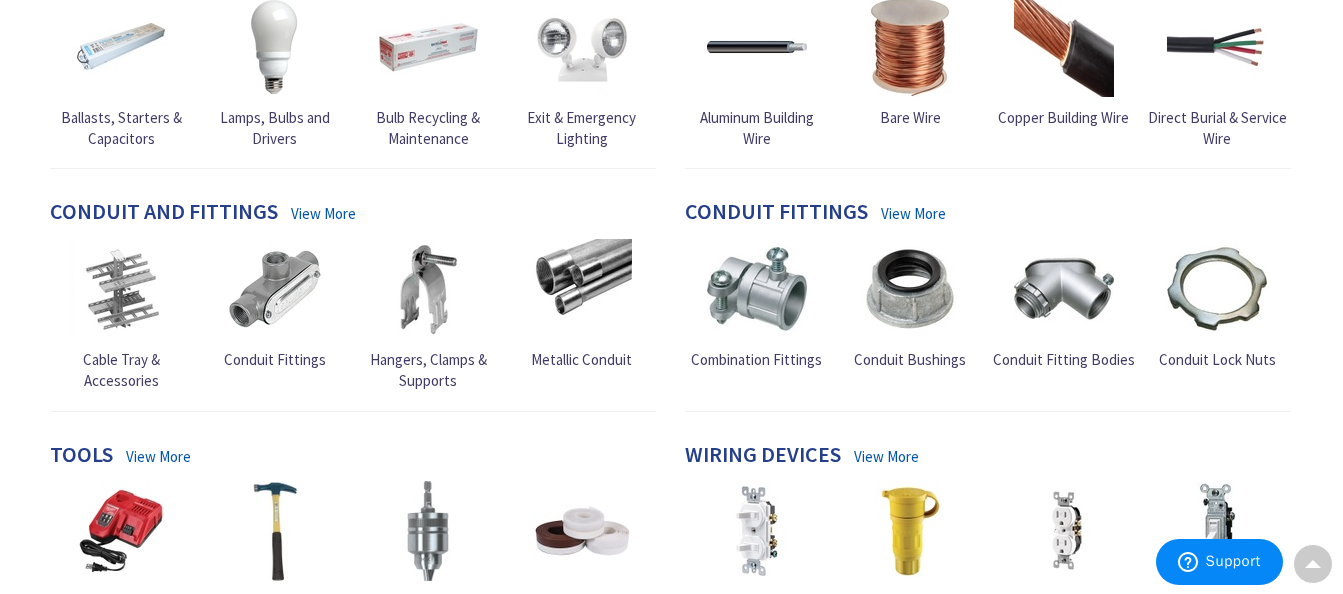click at bounding box center (121, 531) 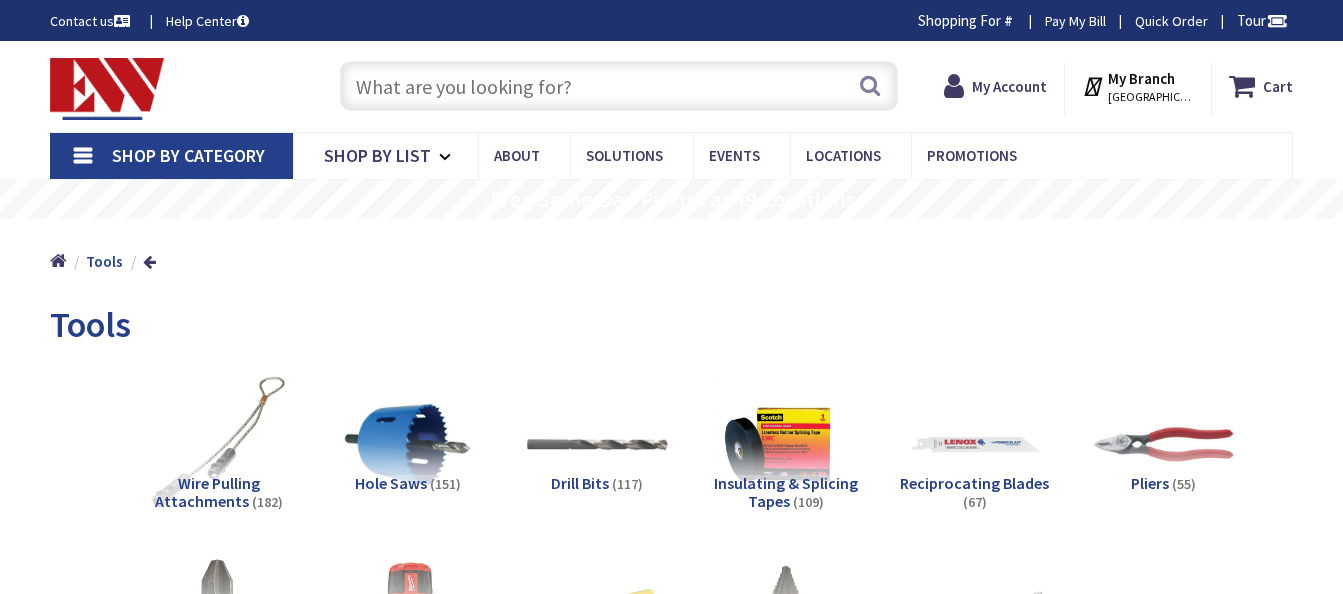 scroll, scrollTop: 0, scrollLeft: 0, axis: both 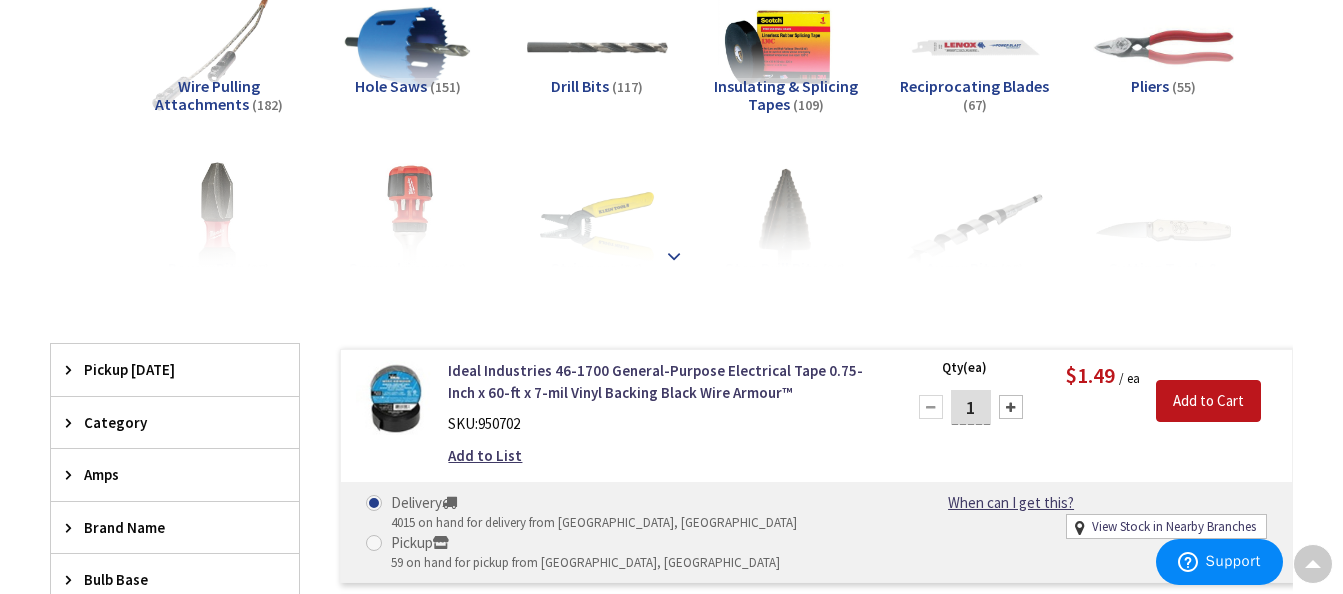 click at bounding box center (674, 256) 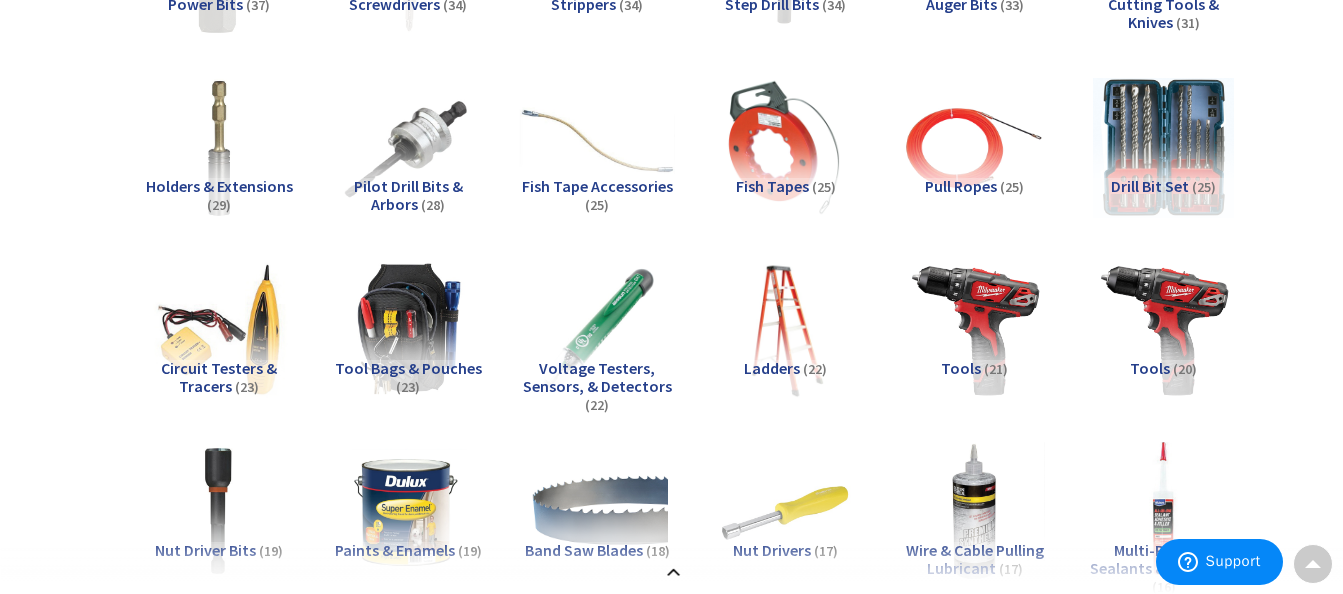 scroll, scrollTop: 700, scrollLeft: 0, axis: vertical 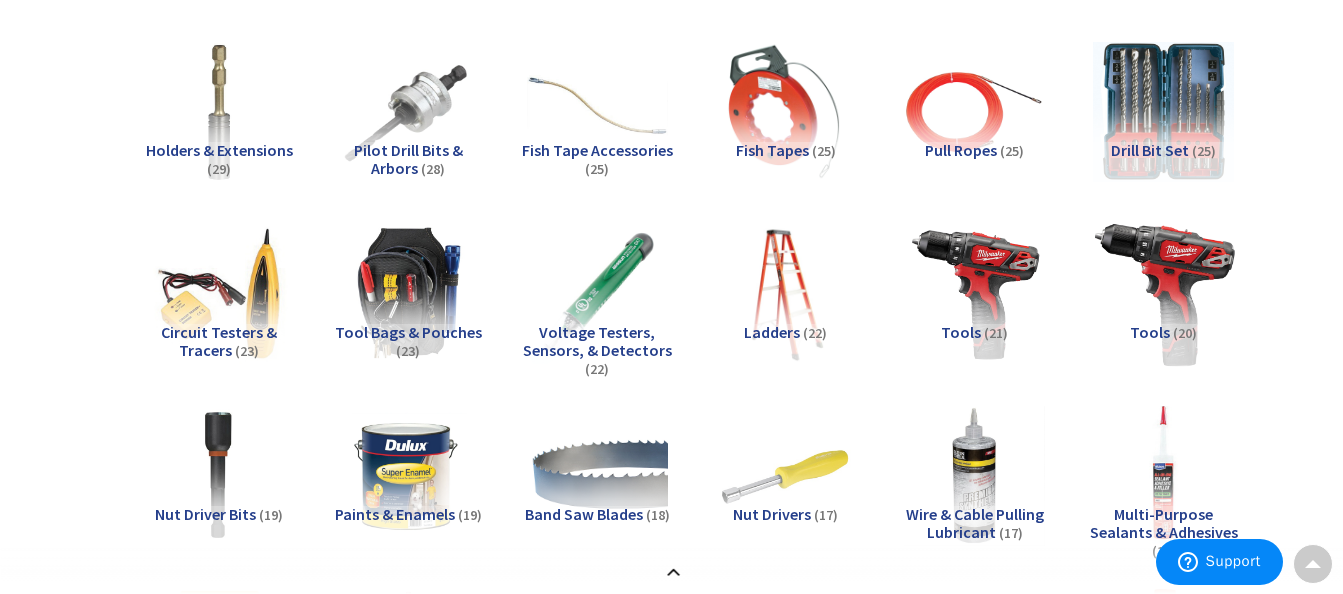 click at bounding box center [1163, 293] 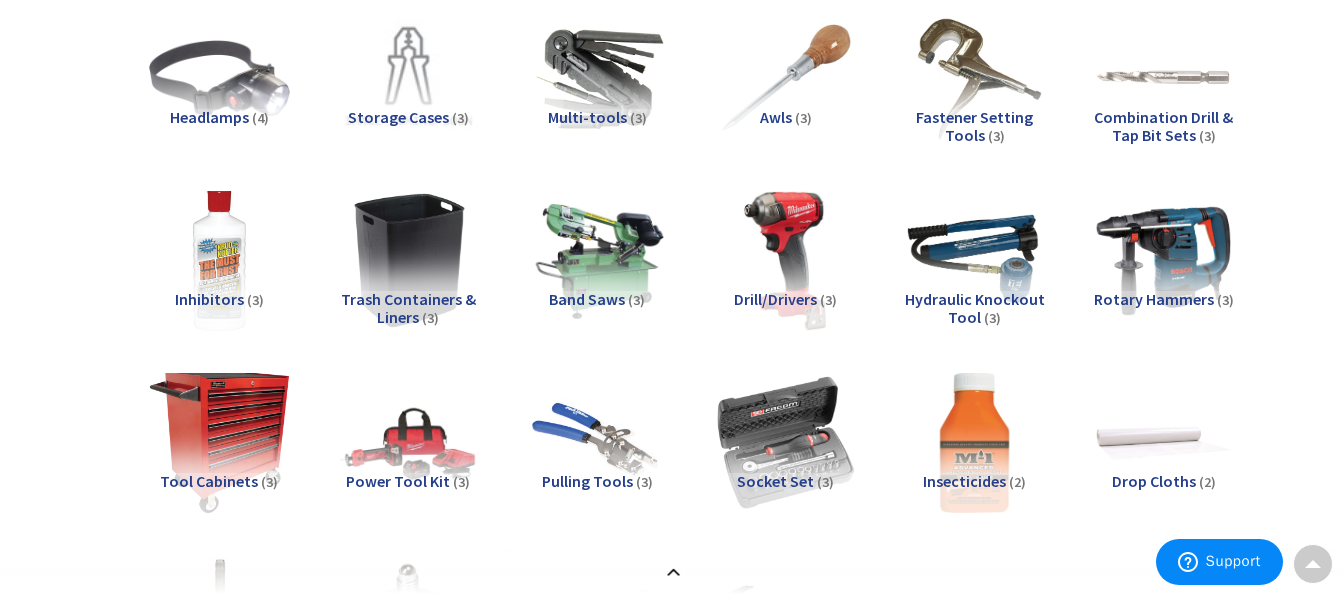 scroll, scrollTop: 2711, scrollLeft: 0, axis: vertical 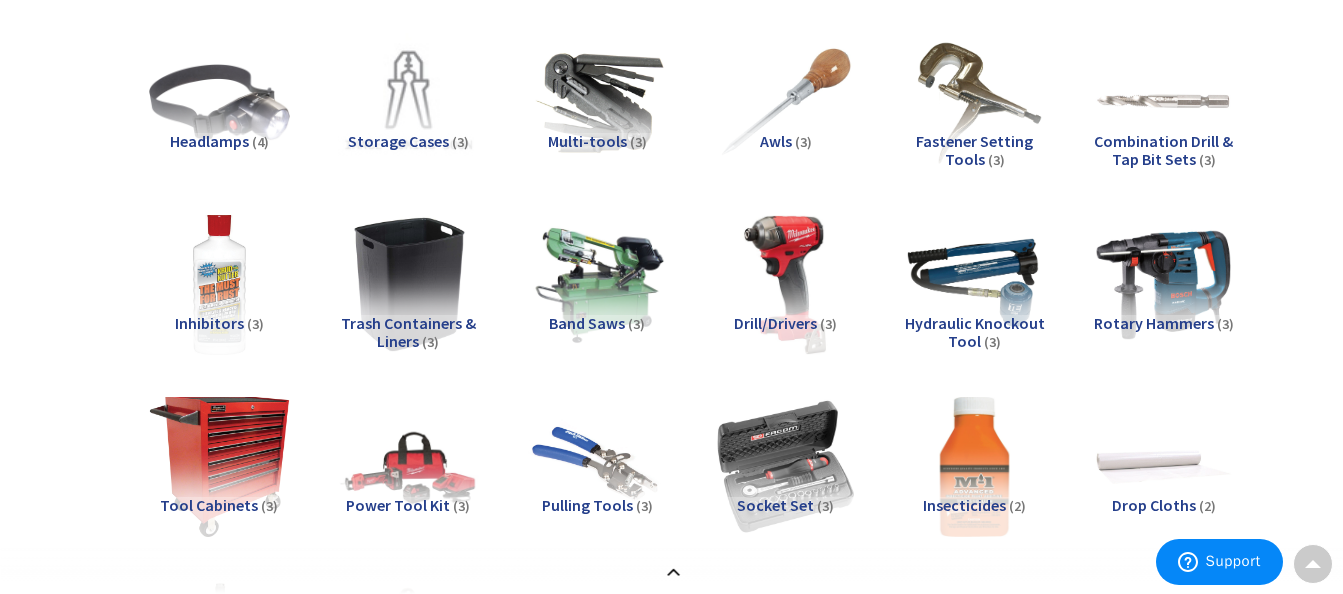 click on "Drill/Drivers" at bounding box center (775, 323) 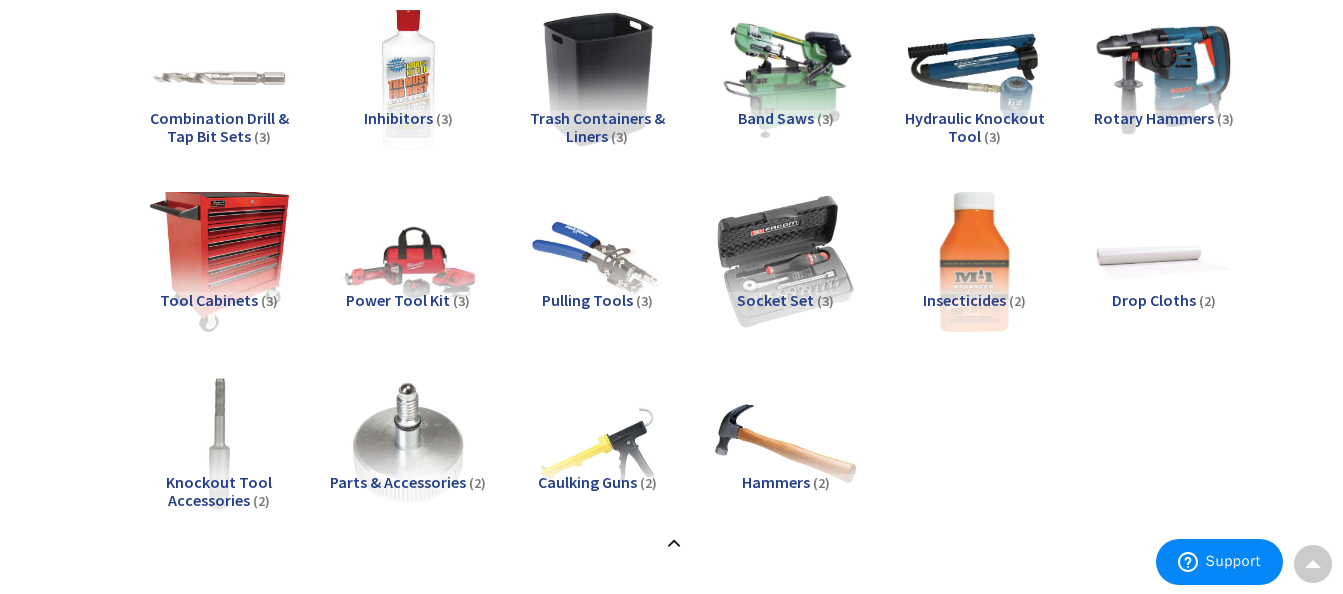scroll, scrollTop: 2911, scrollLeft: 0, axis: vertical 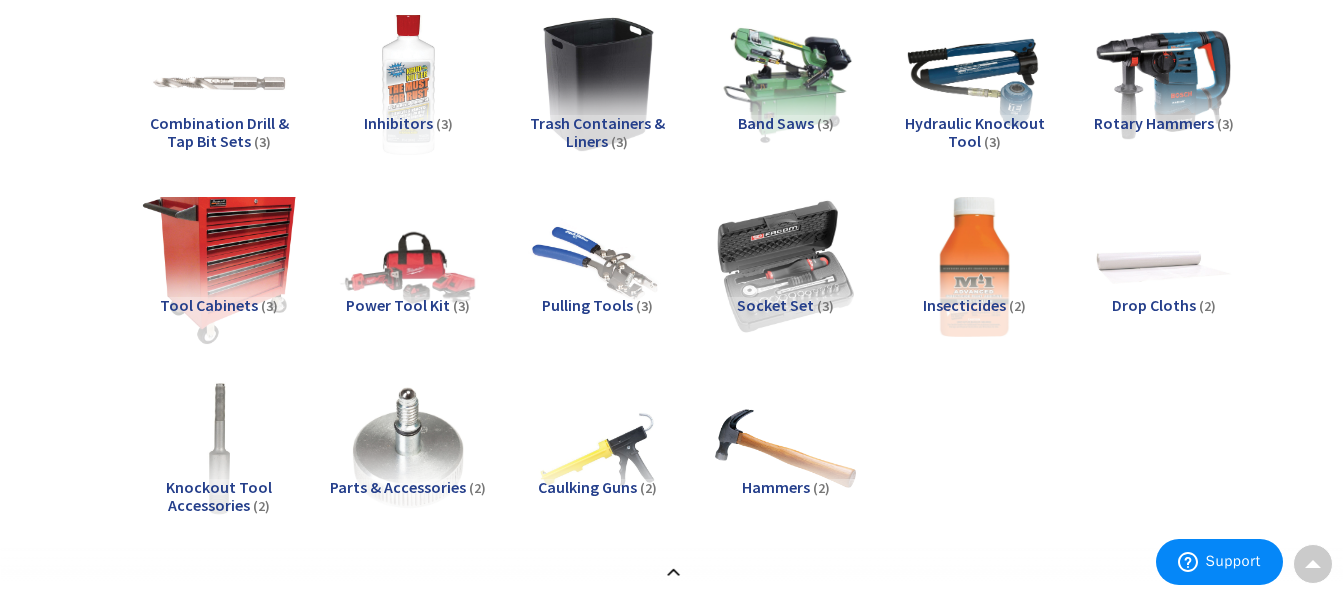 click at bounding box center [219, 266] 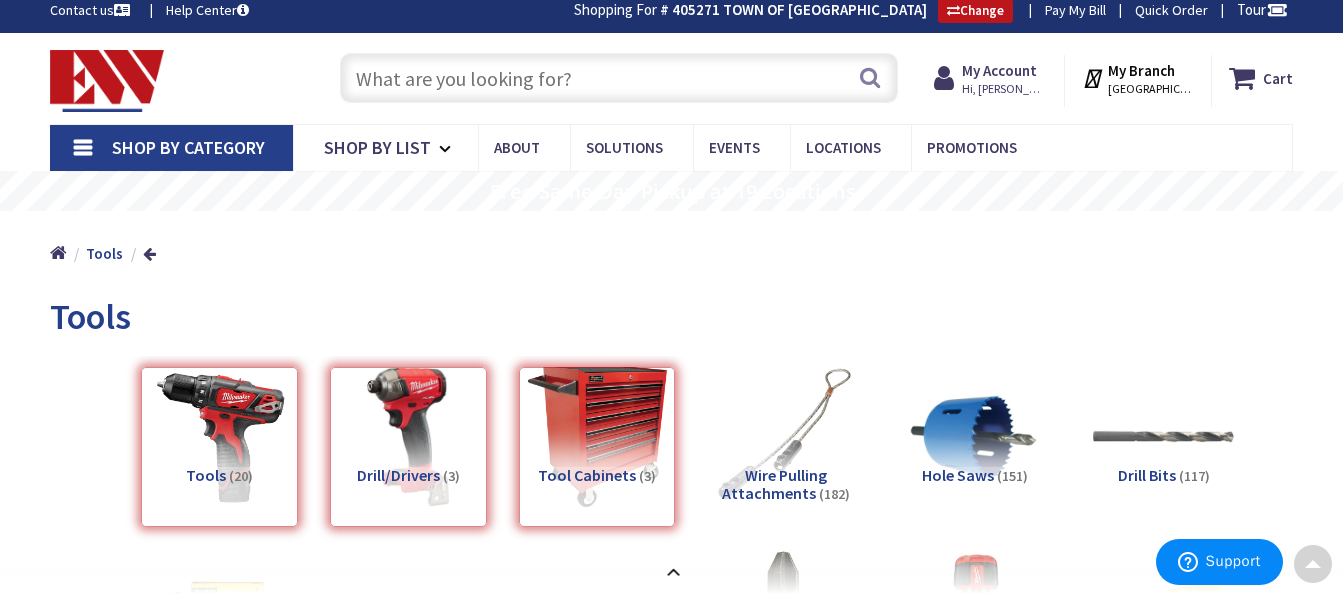 scroll, scrollTop: 0, scrollLeft: 0, axis: both 